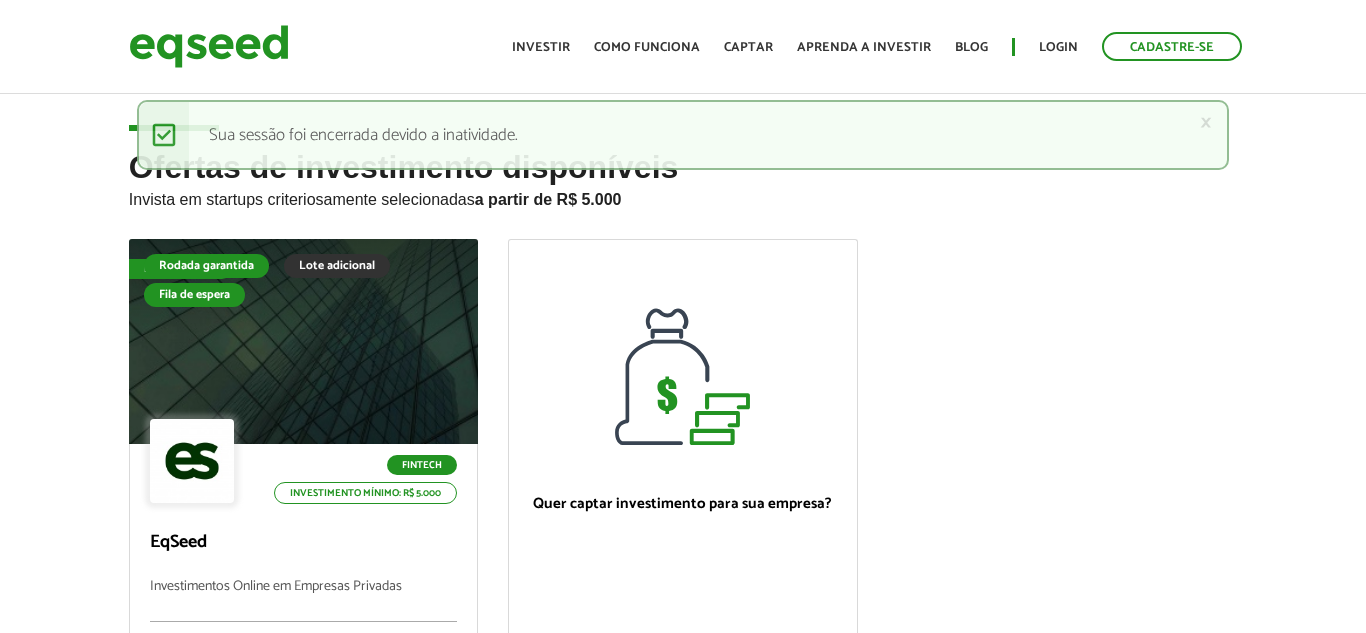 scroll, scrollTop: 0, scrollLeft: 0, axis: both 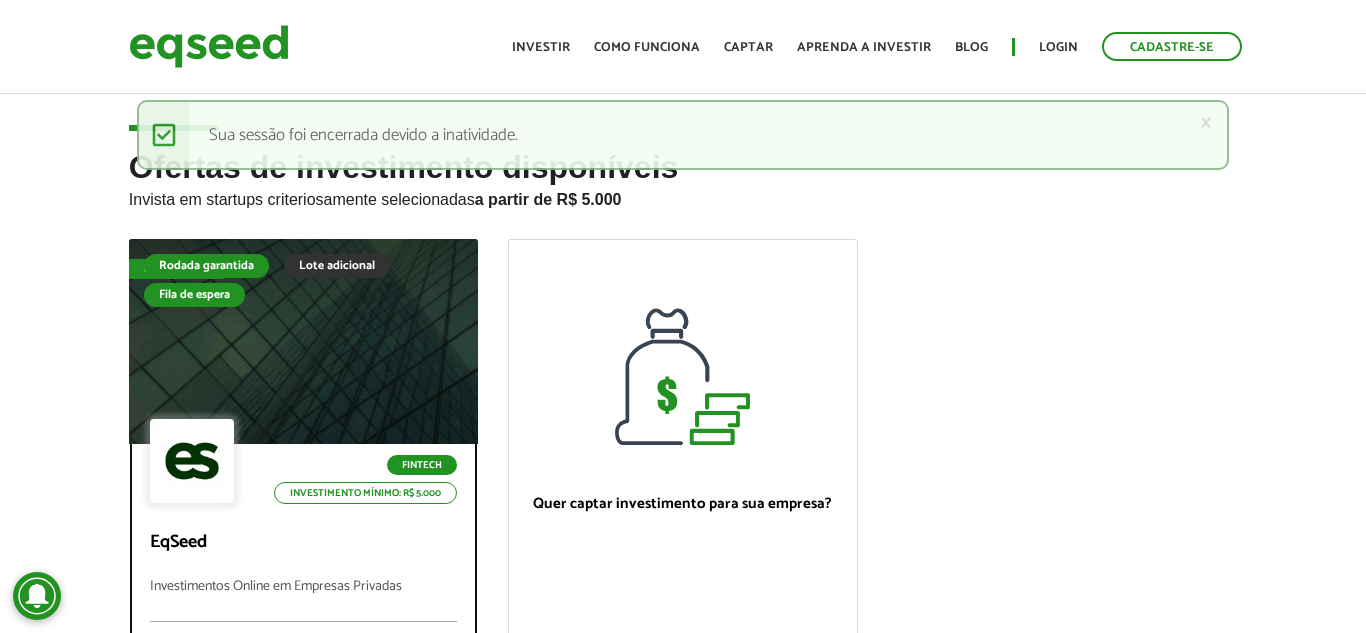 click at bounding box center [303, 342] 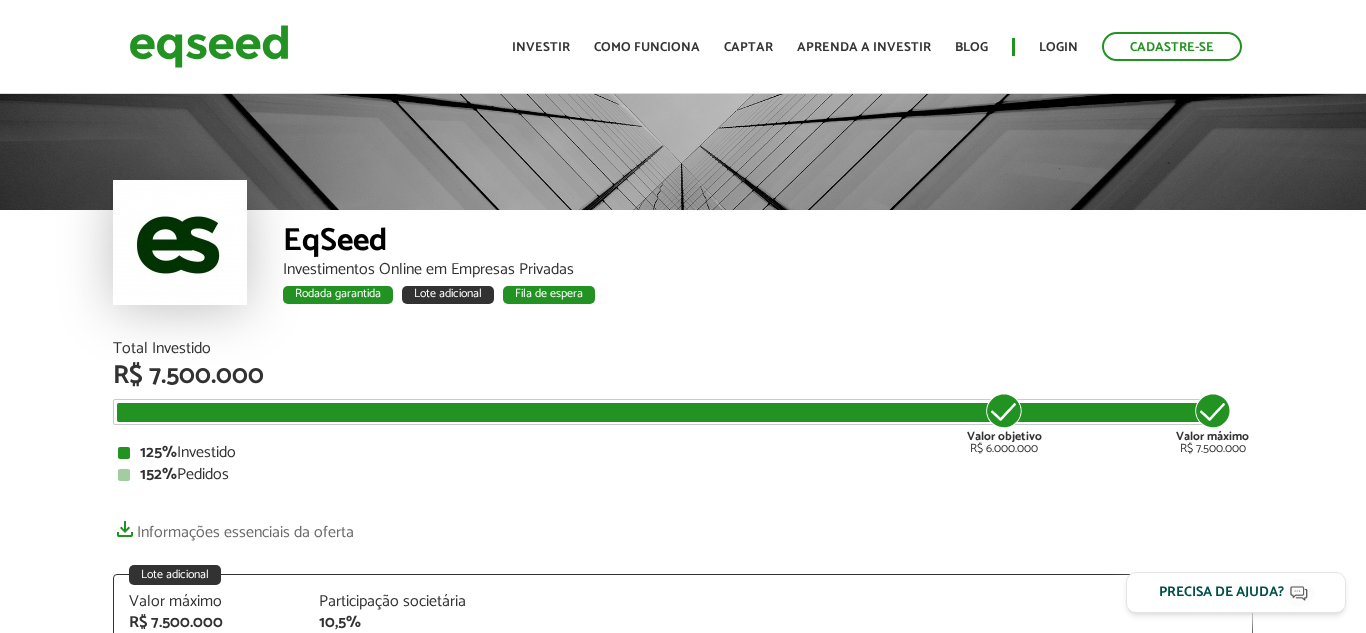 scroll, scrollTop: 0, scrollLeft: 0, axis: both 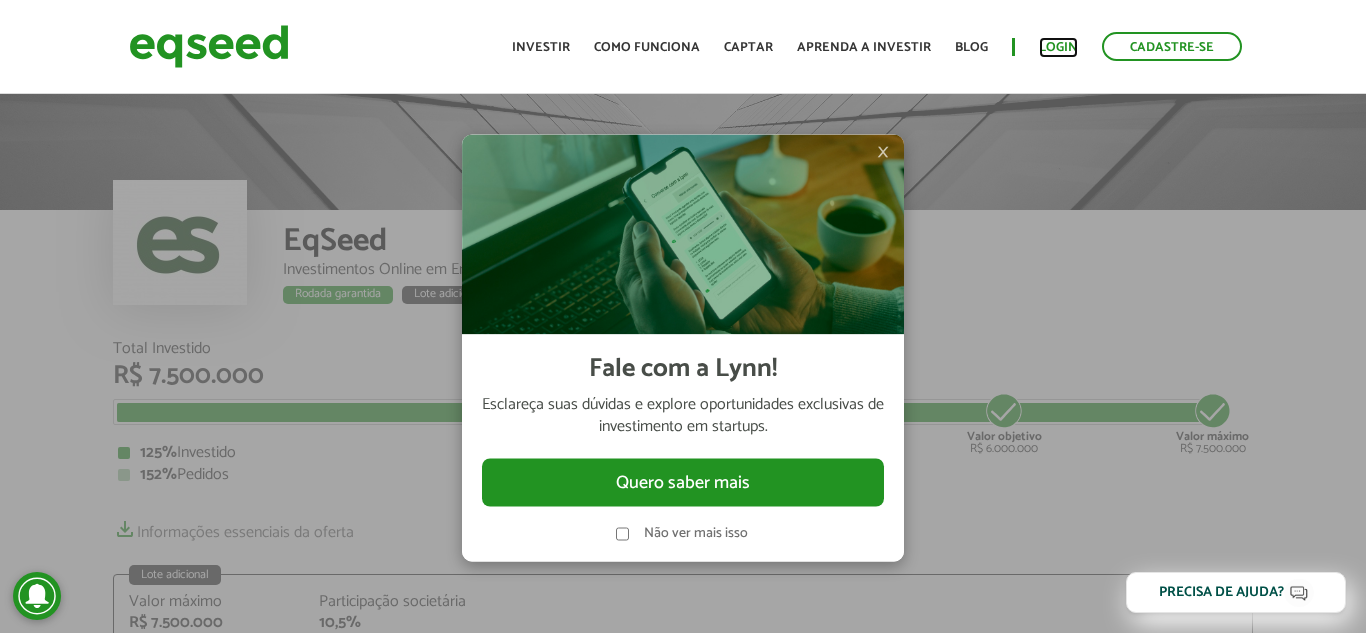 click on "Login" at bounding box center [1058, 47] 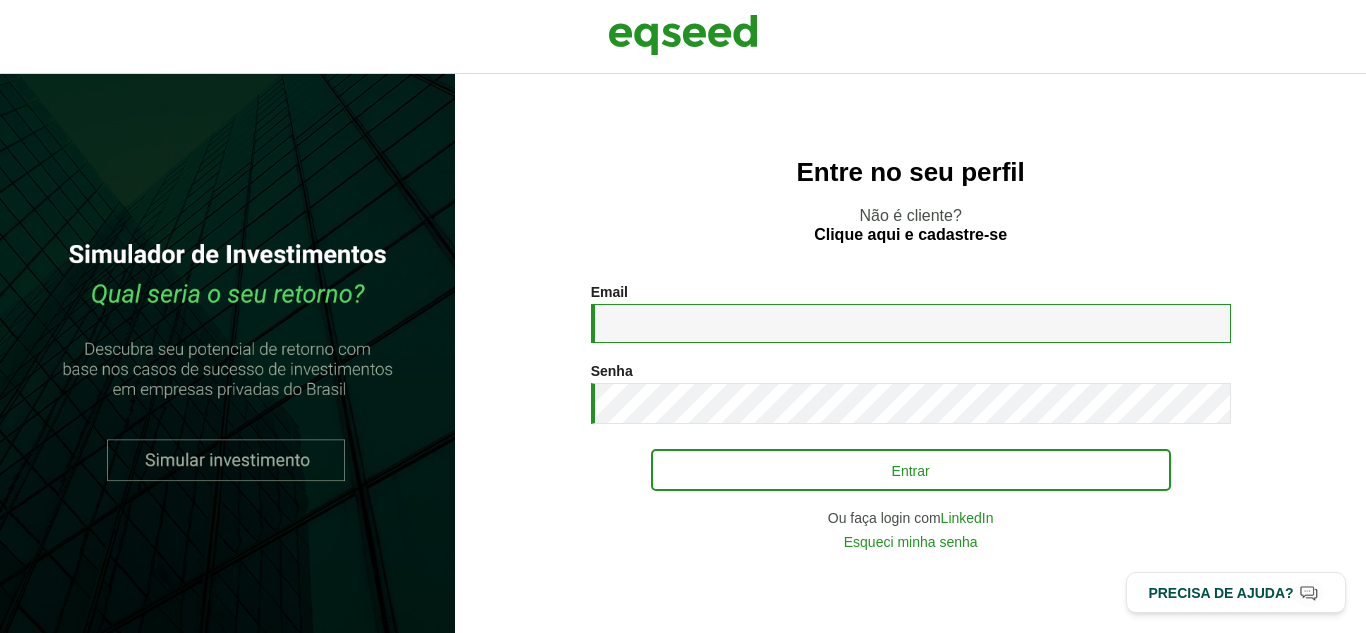 type on "**********" 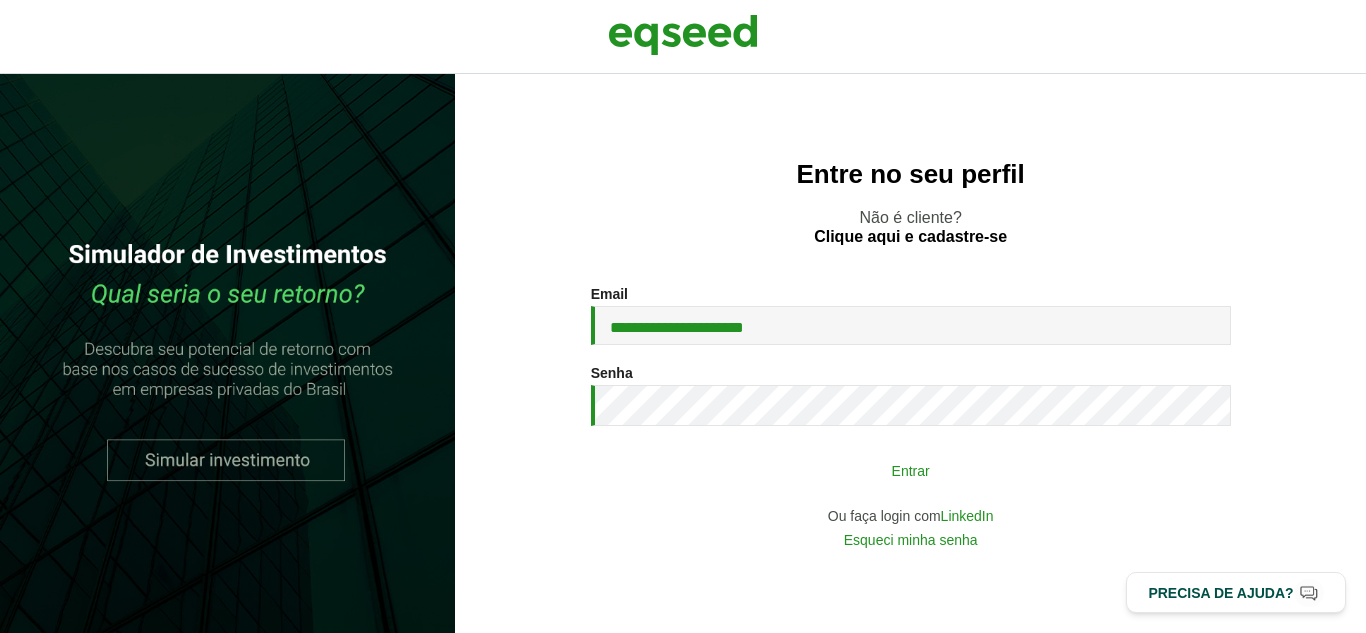 click on "Entrar" at bounding box center [911, 470] 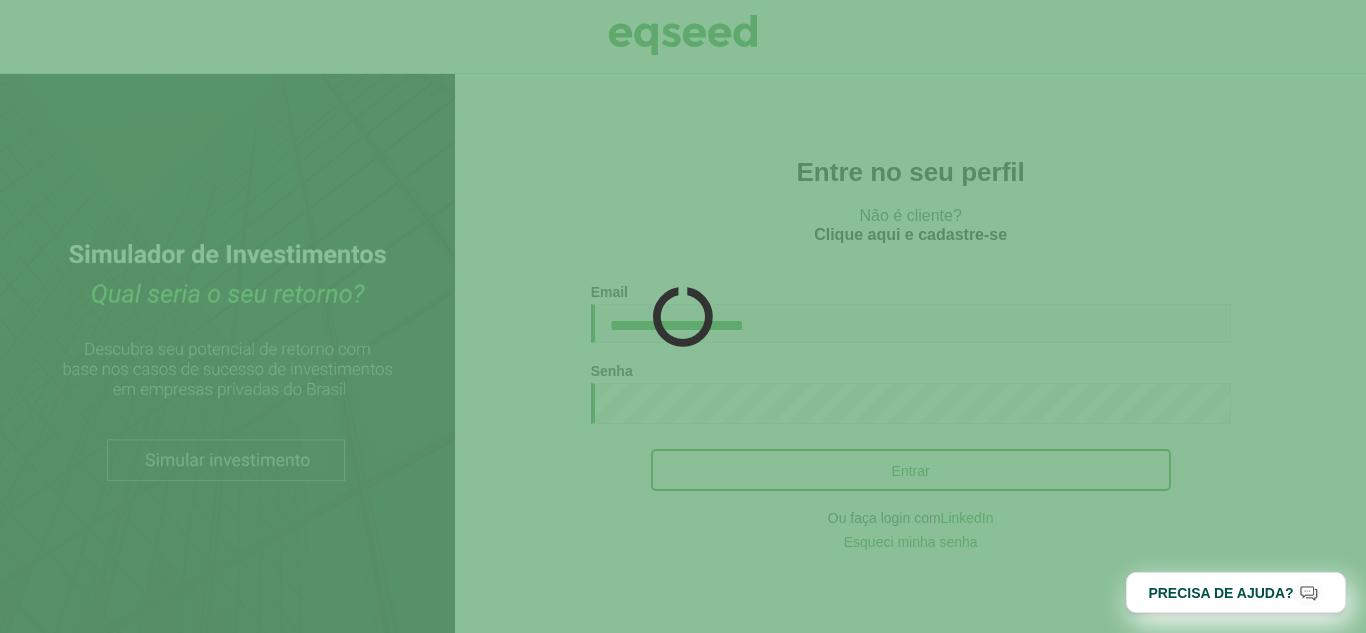 scroll, scrollTop: 0, scrollLeft: 0, axis: both 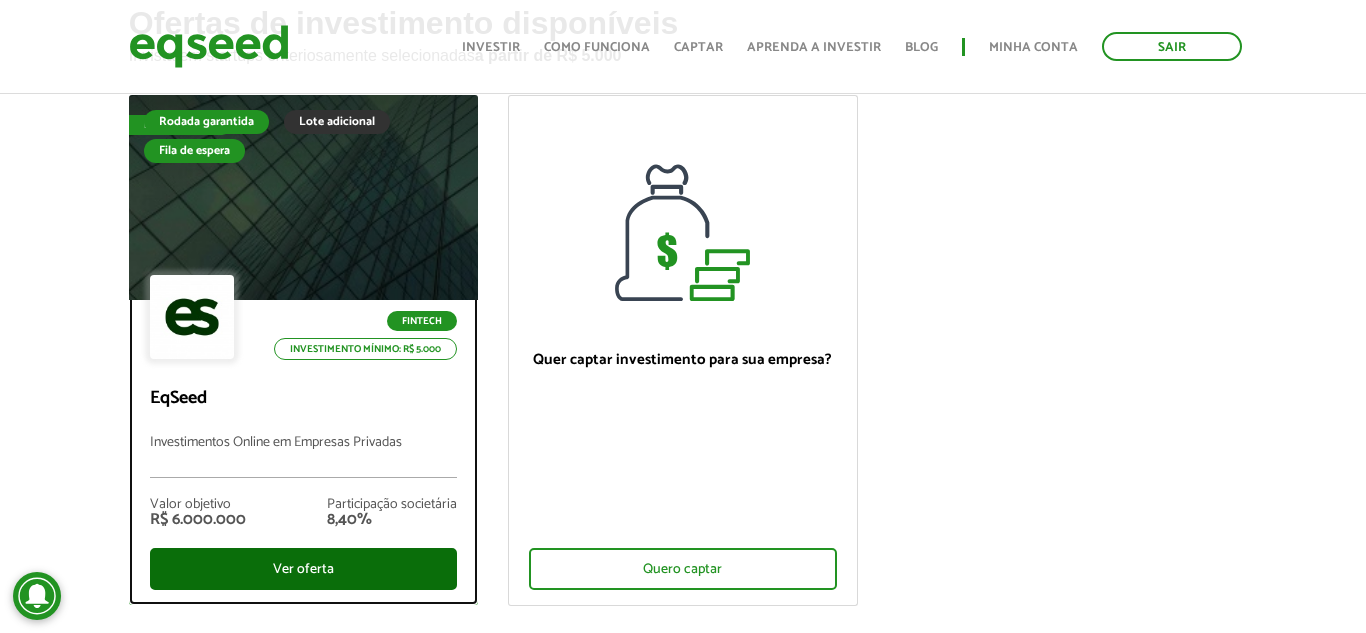 click on "Ver oferta" at bounding box center [303, 569] 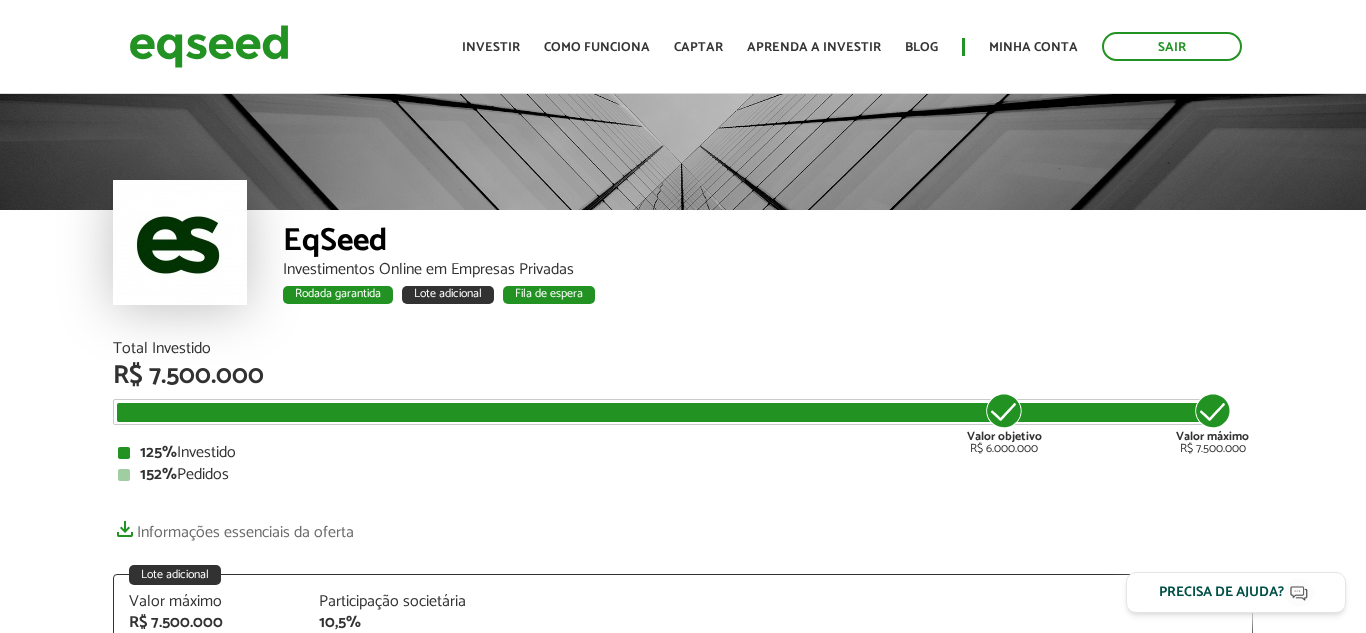 scroll, scrollTop: 0, scrollLeft: 0, axis: both 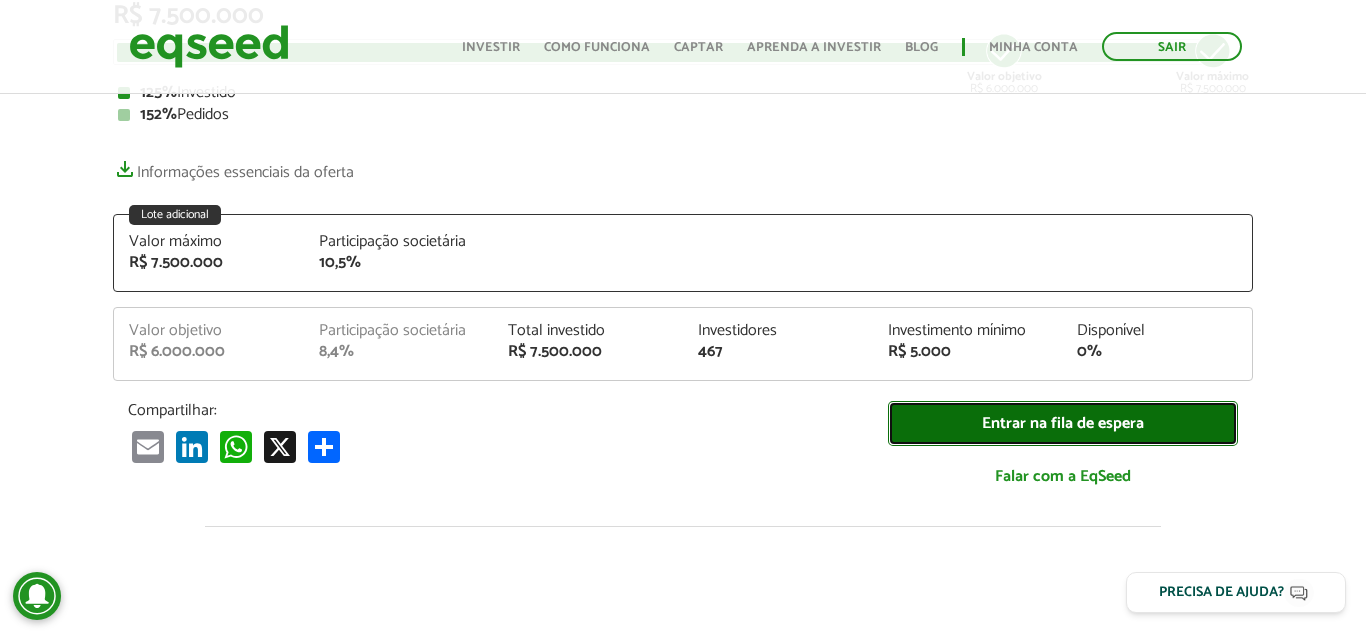 click on "Entrar na fila de espera" at bounding box center (1063, 423) 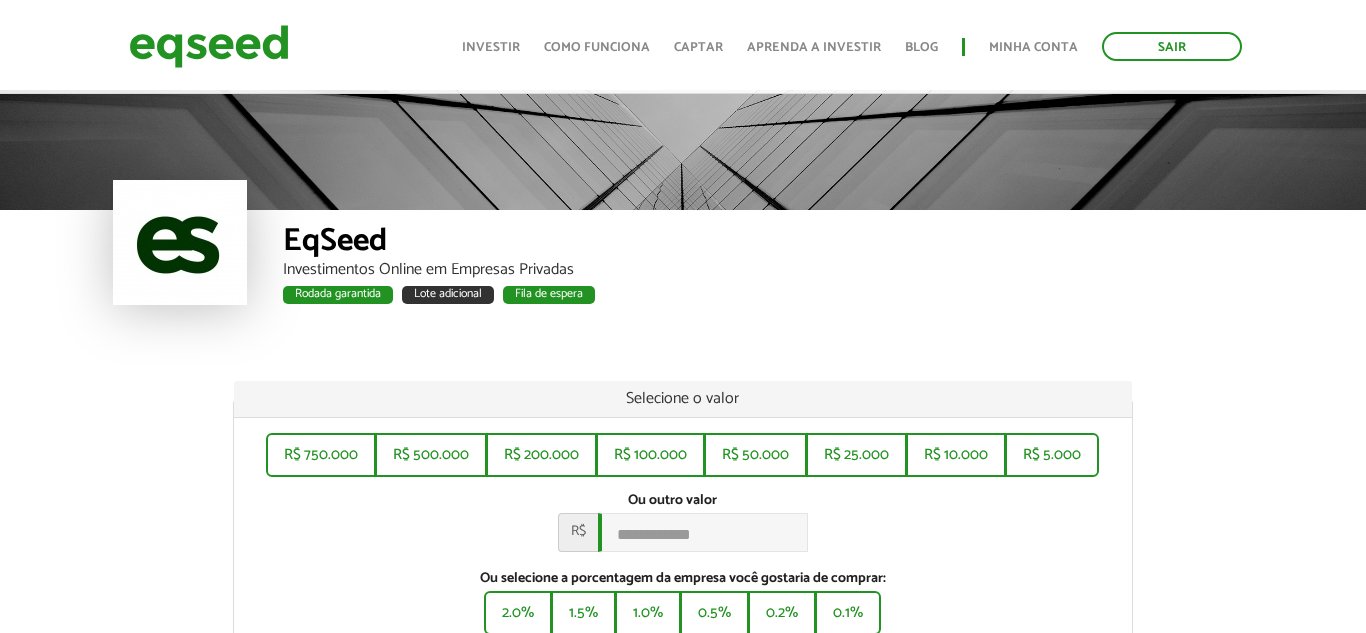 click on "Ou outro valor  *" at bounding box center (703, 532) 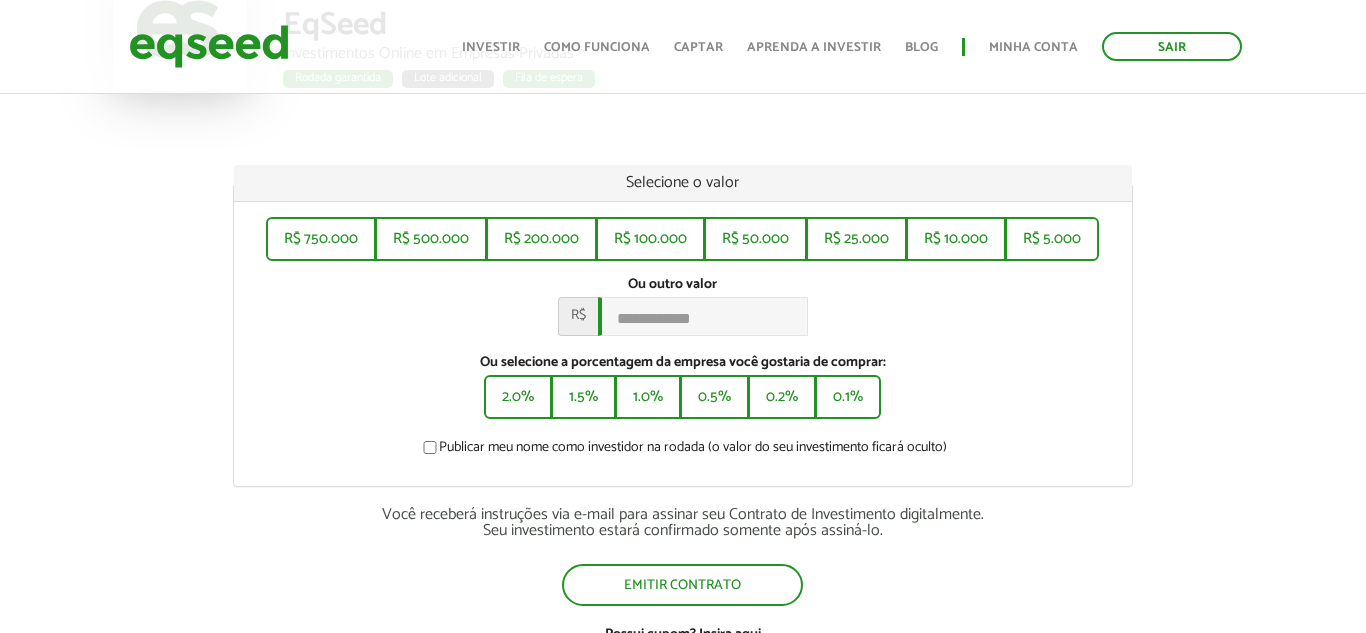 scroll, scrollTop: 216, scrollLeft: 0, axis: vertical 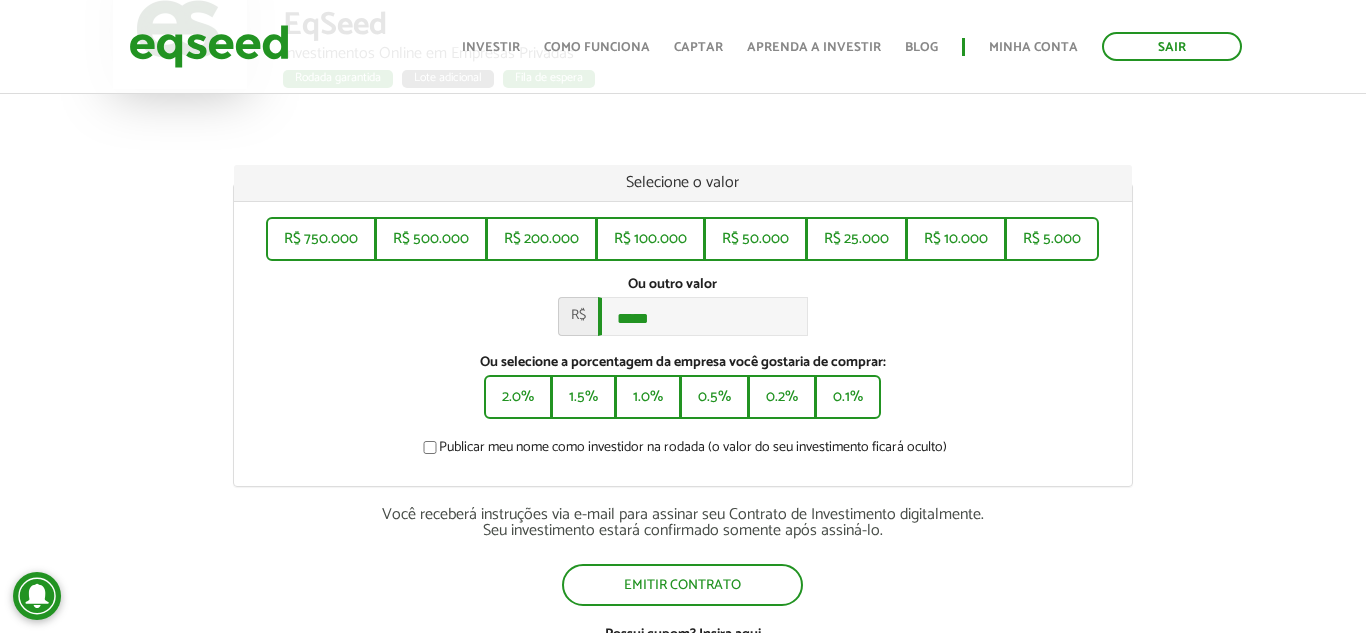 type on "*****" 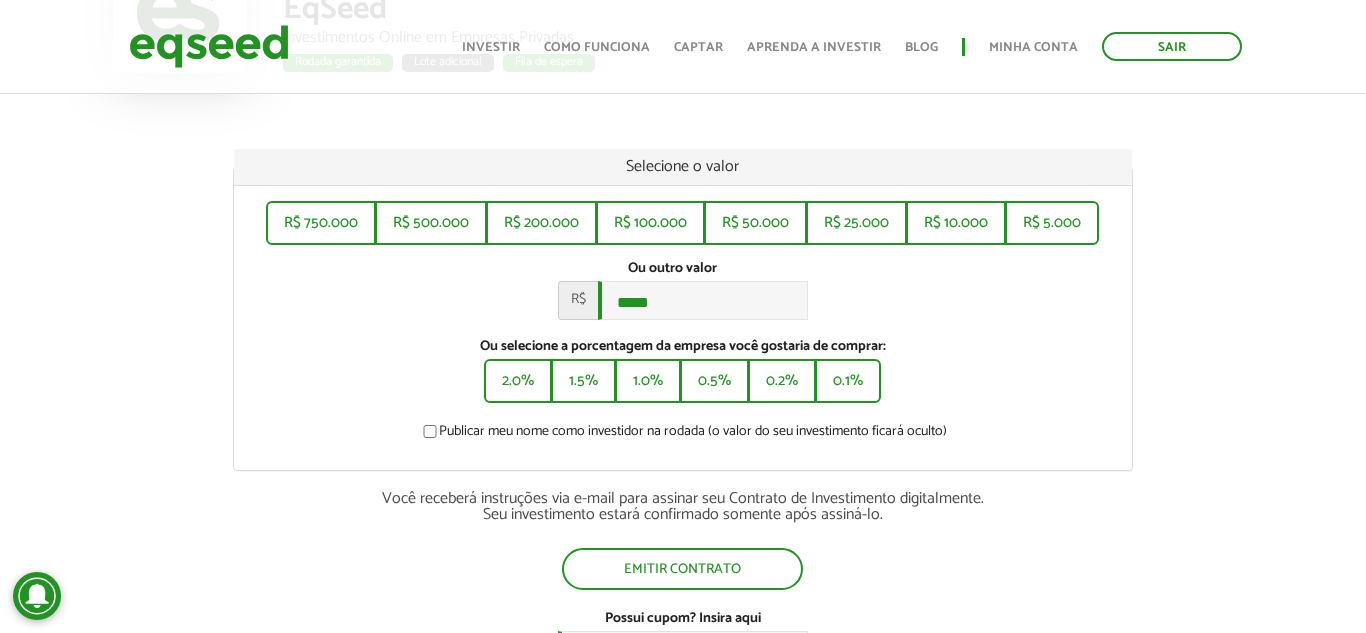 scroll, scrollTop: 432, scrollLeft: 0, axis: vertical 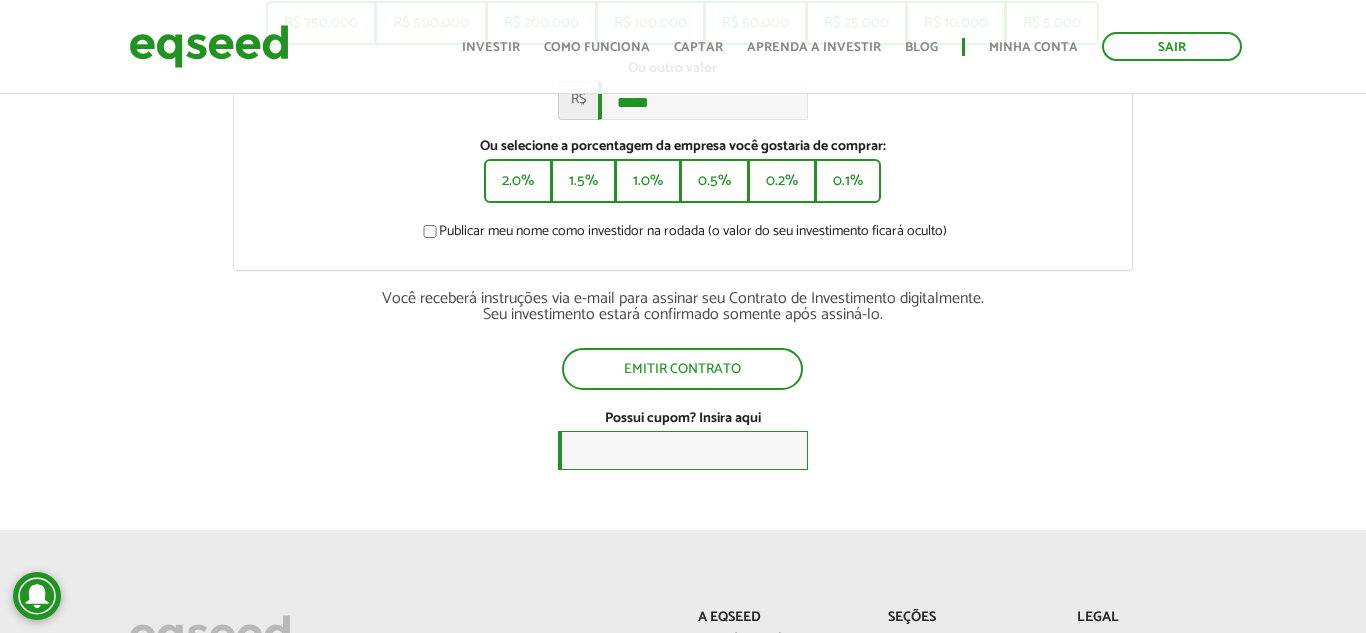 click on "Possui cupom? Insira aqui" at bounding box center [683, 450] 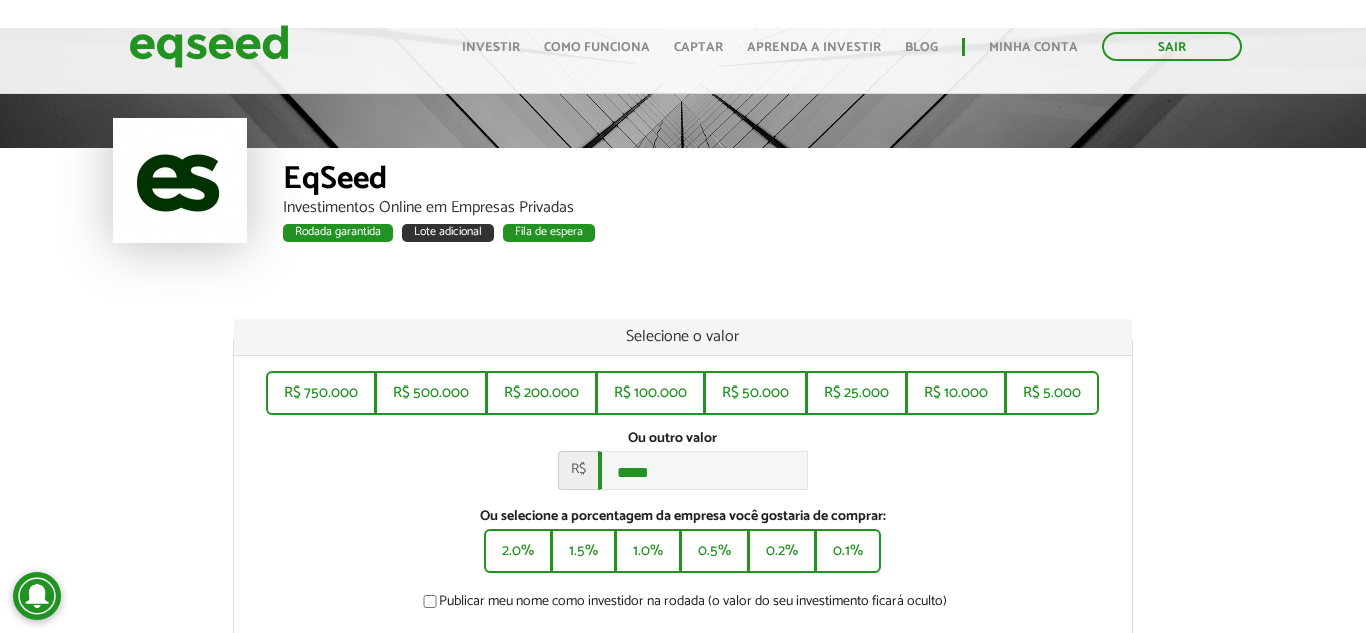 scroll, scrollTop: 0, scrollLeft: 0, axis: both 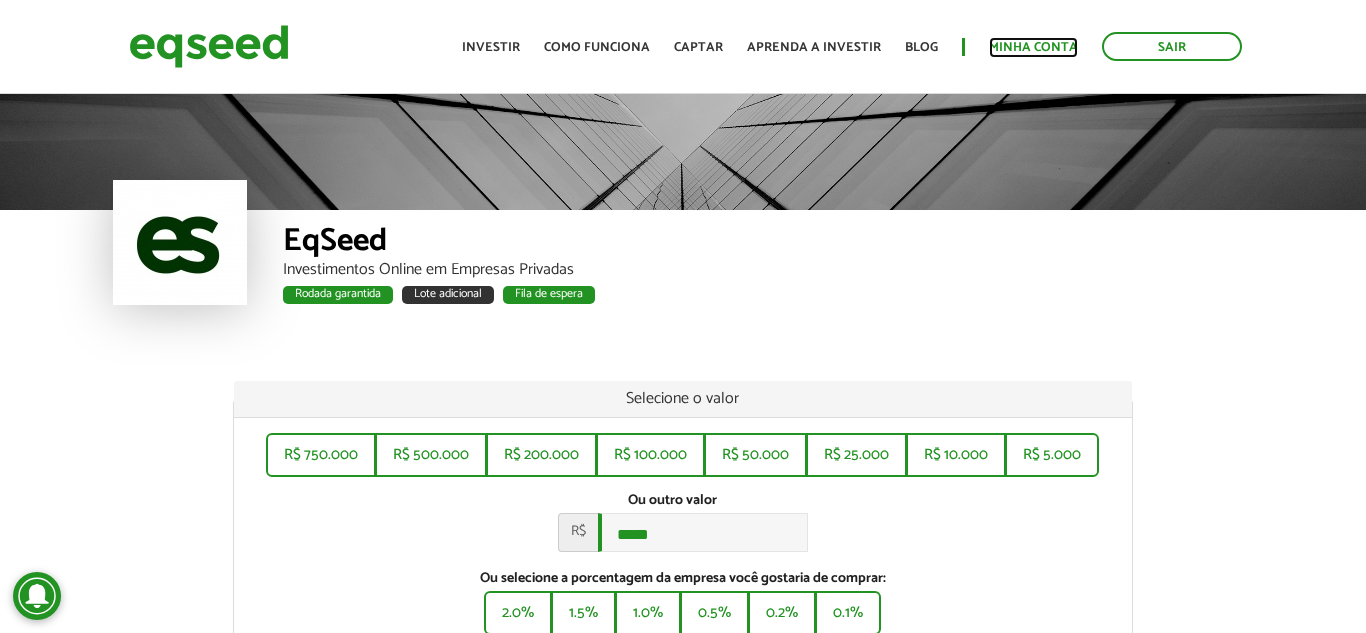 click on "Minha conta" at bounding box center (1033, 47) 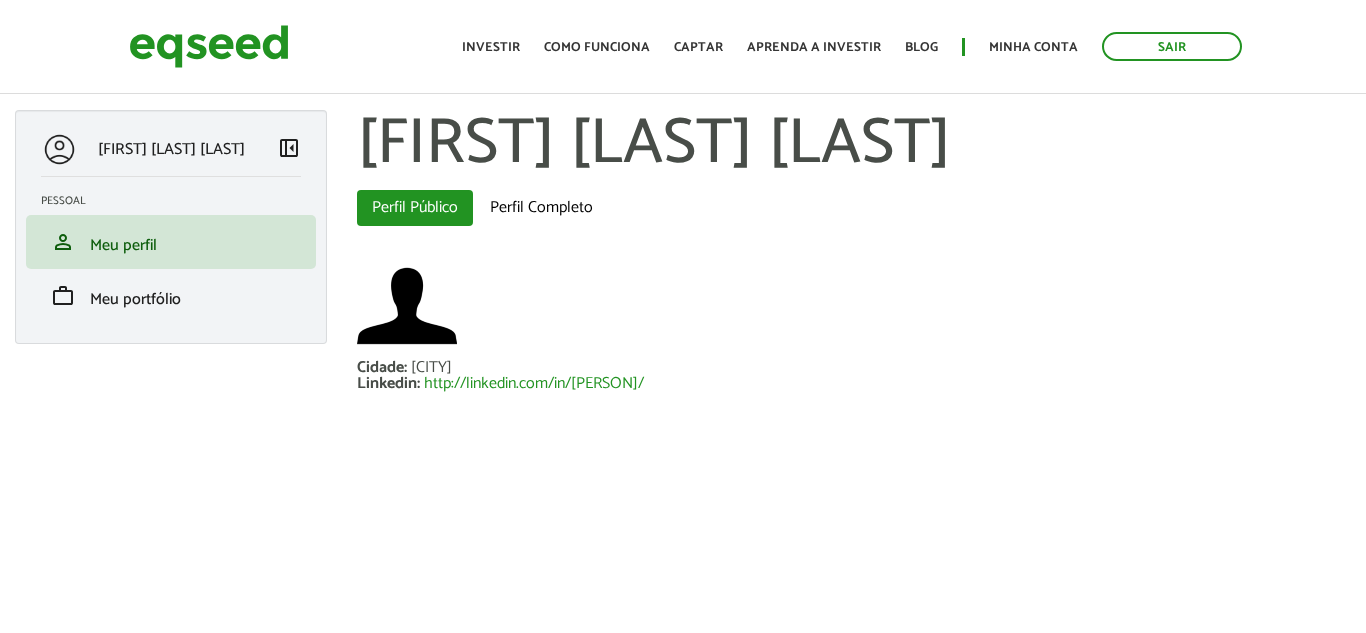scroll, scrollTop: 0, scrollLeft: 0, axis: both 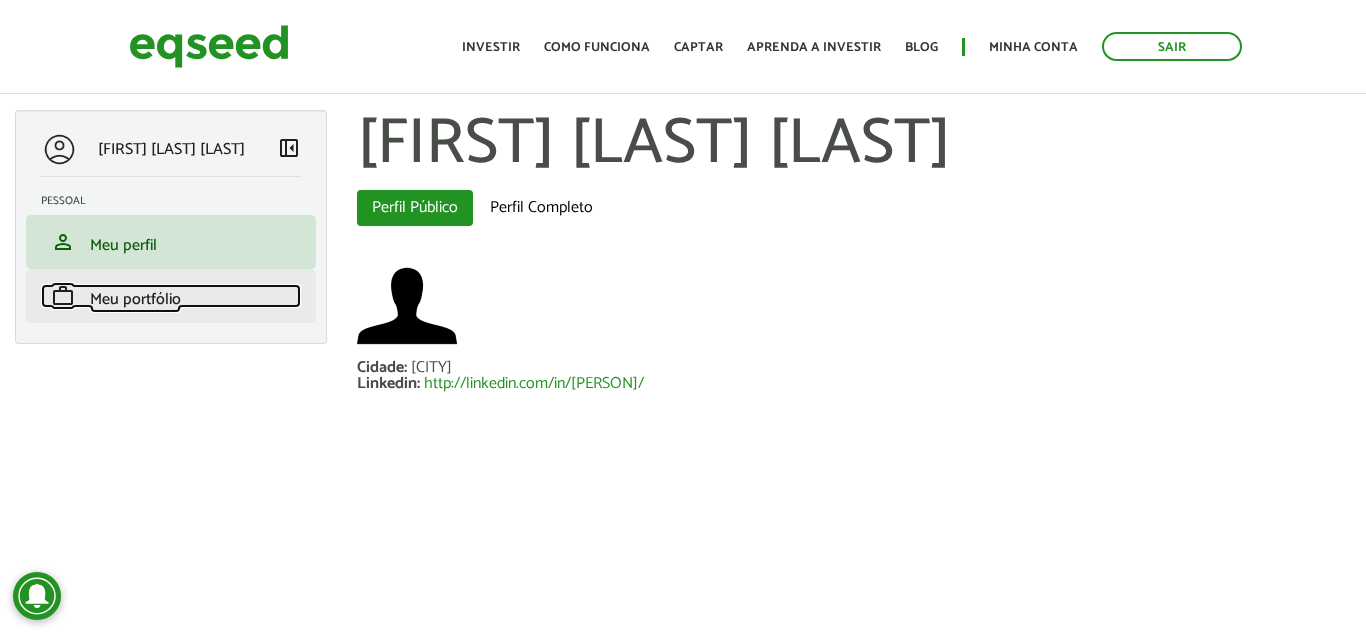 click on "work Meu portfólio" at bounding box center [171, 296] 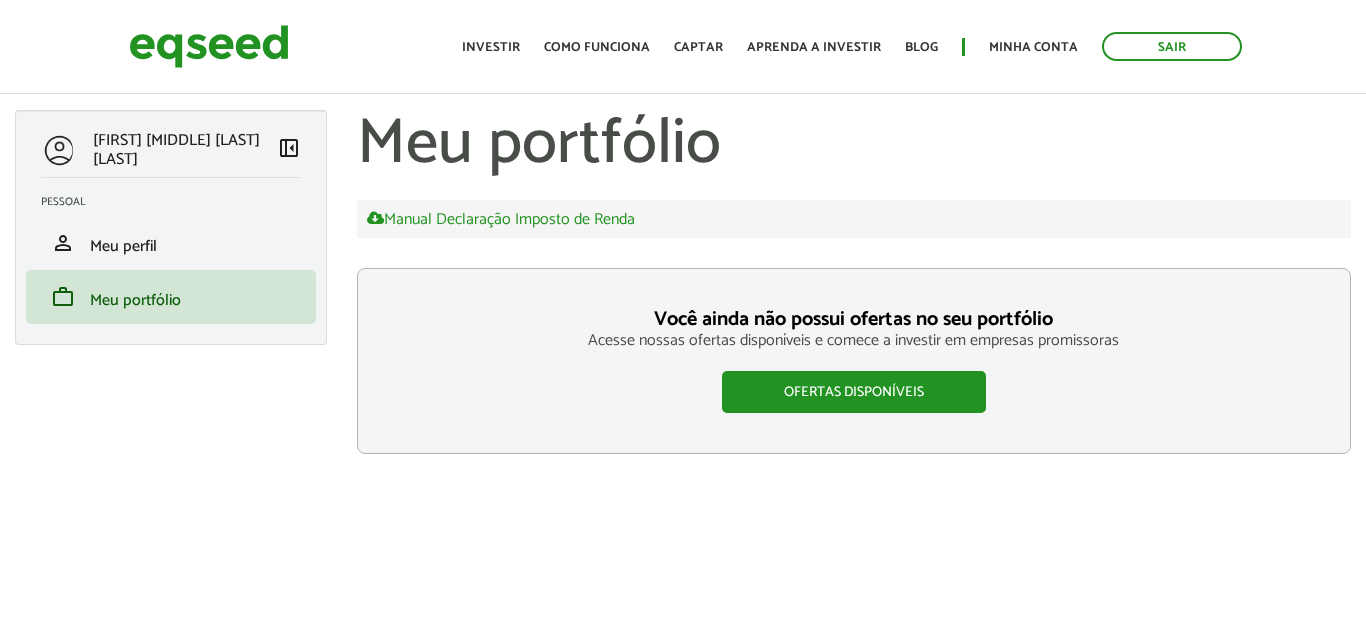 scroll, scrollTop: 0, scrollLeft: 0, axis: both 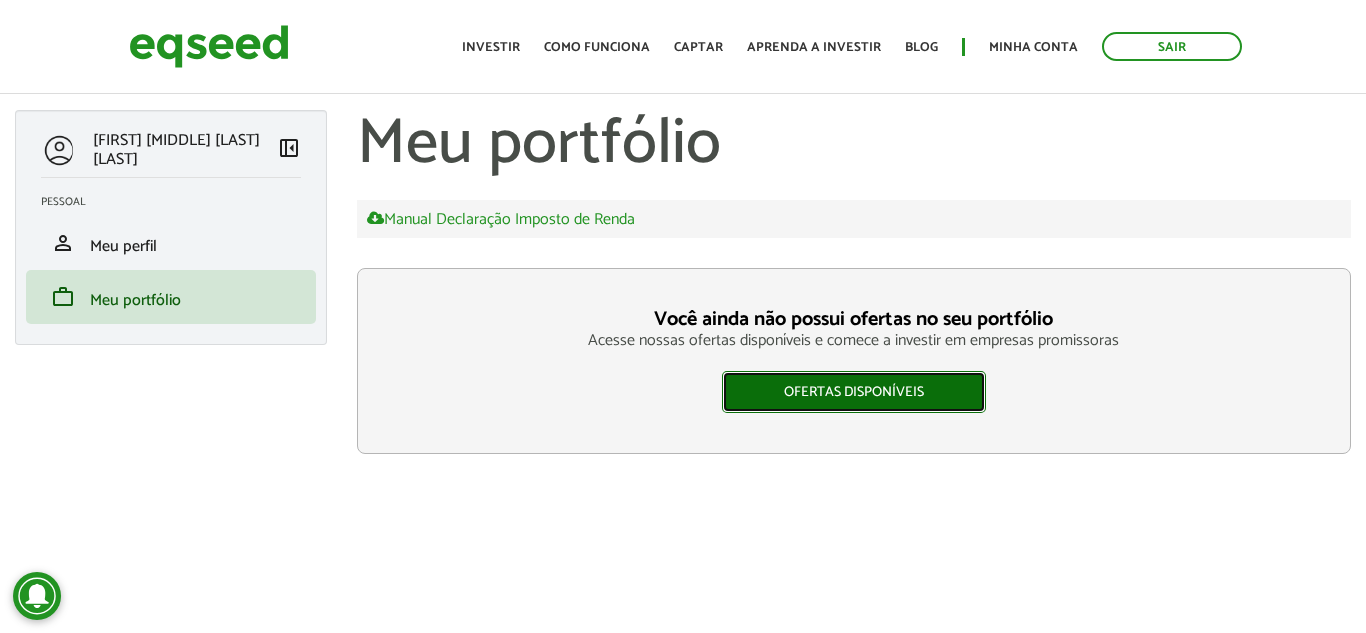 click on "Ofertas disponíveis" at bounding box center [854, 392] 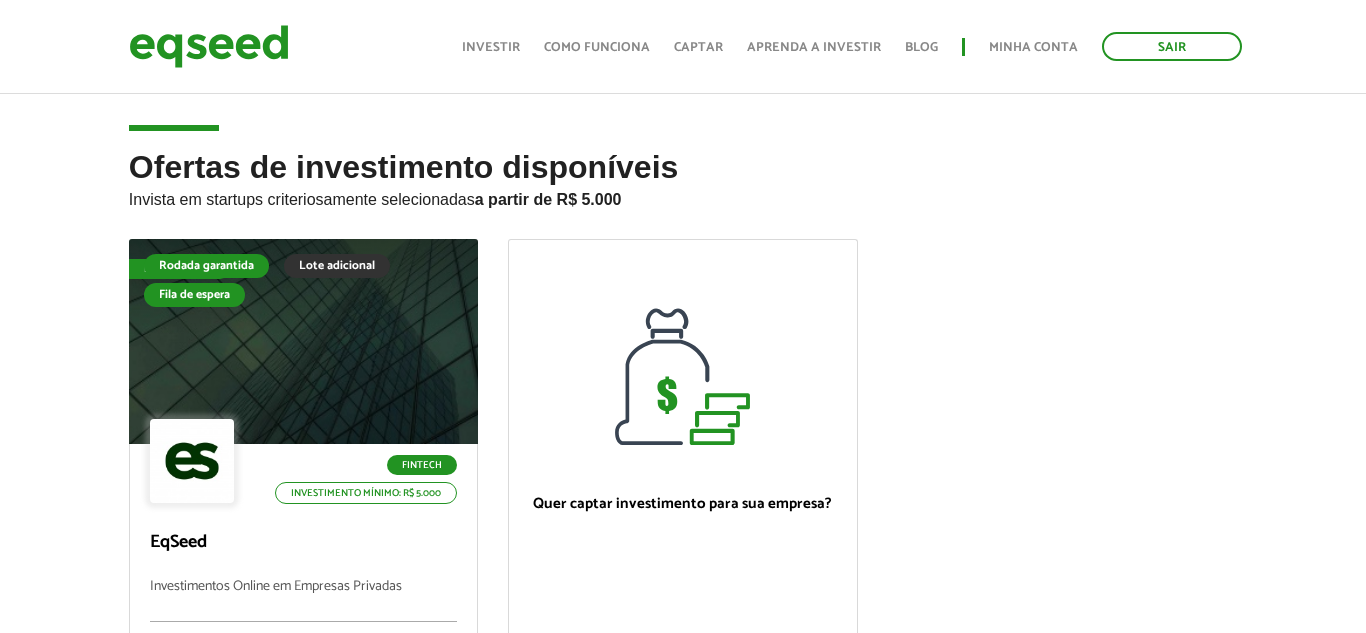scroll, scrollTop: 502, scrollLeft: 0, axis: vertical 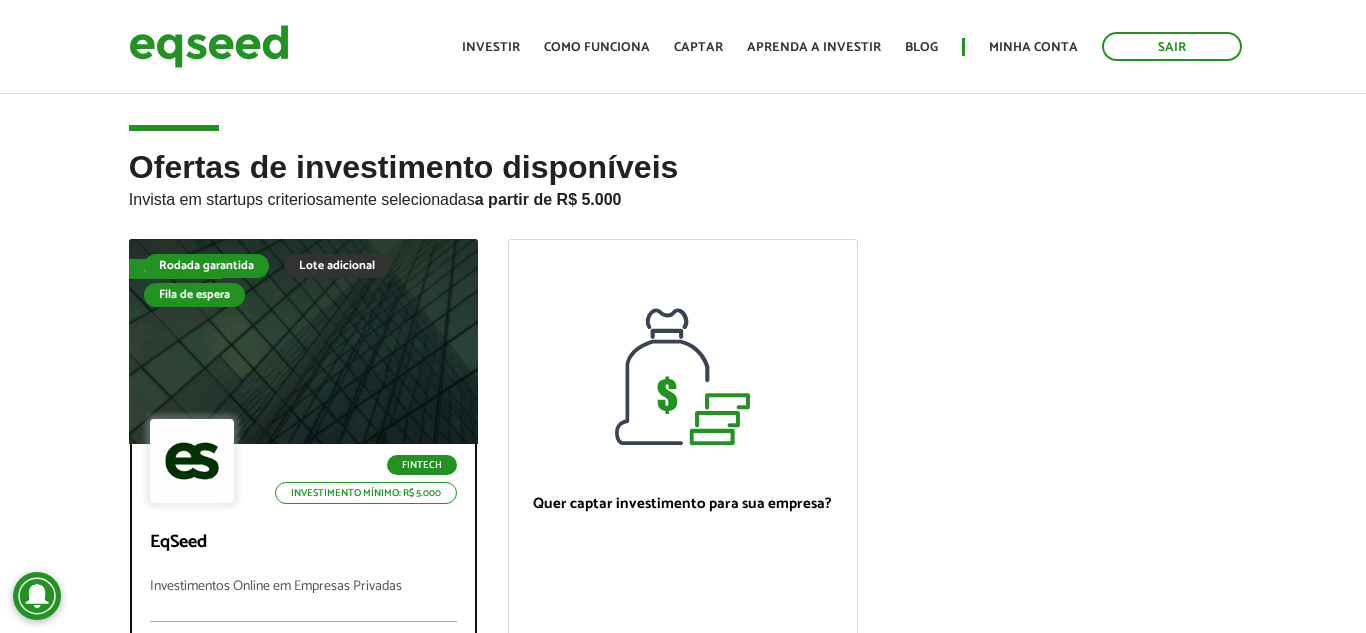 click at bounding box center (303, 342) 